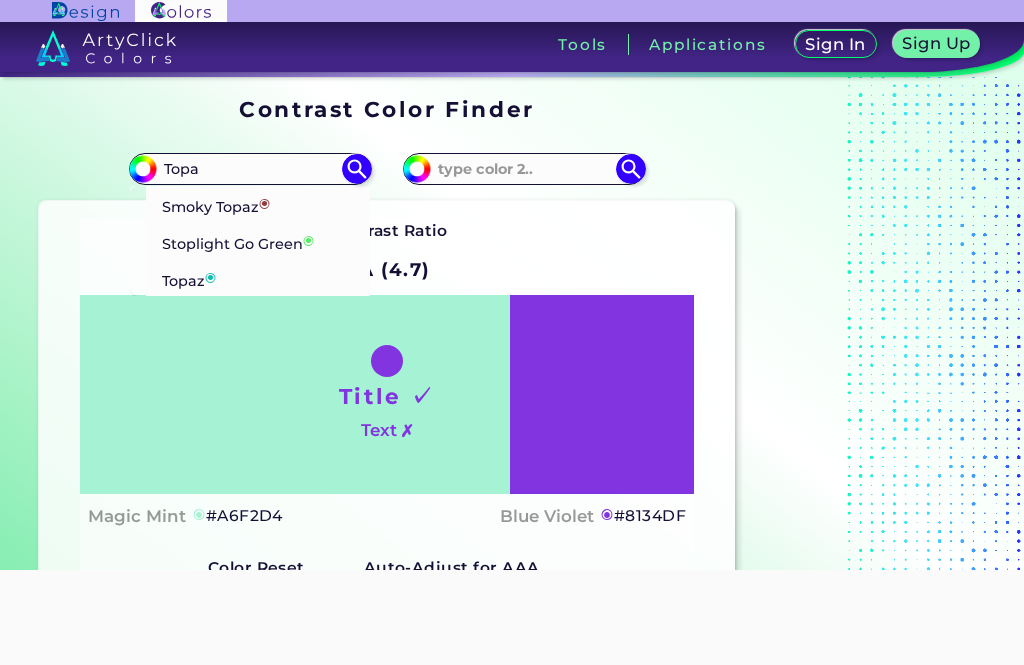 scroll, scrollTop: 0, scrollLeft: 0, axis: both 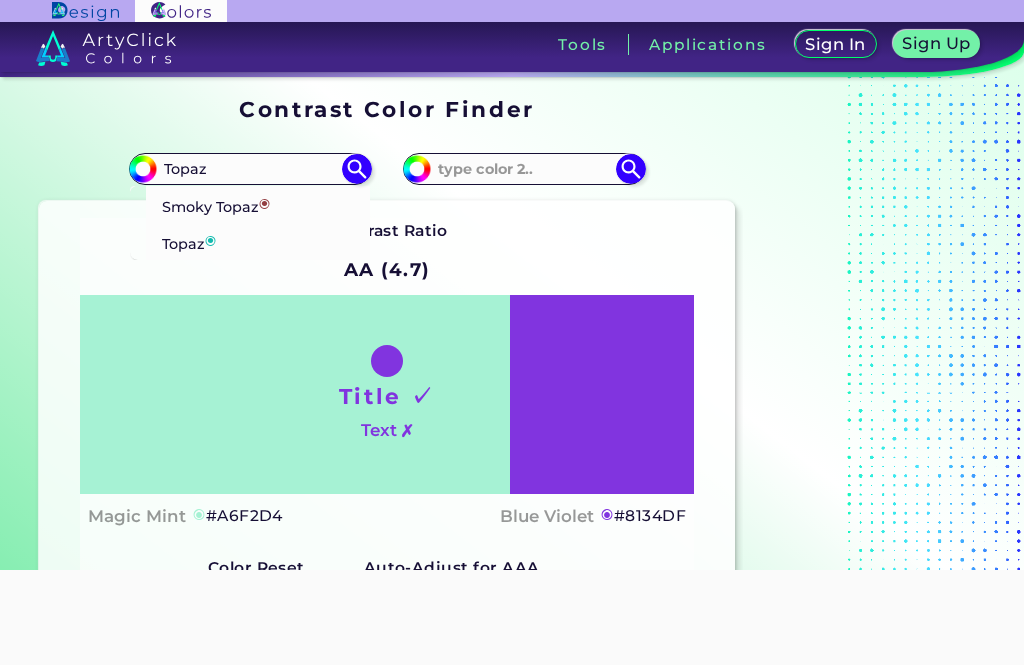 type on "Topaz" 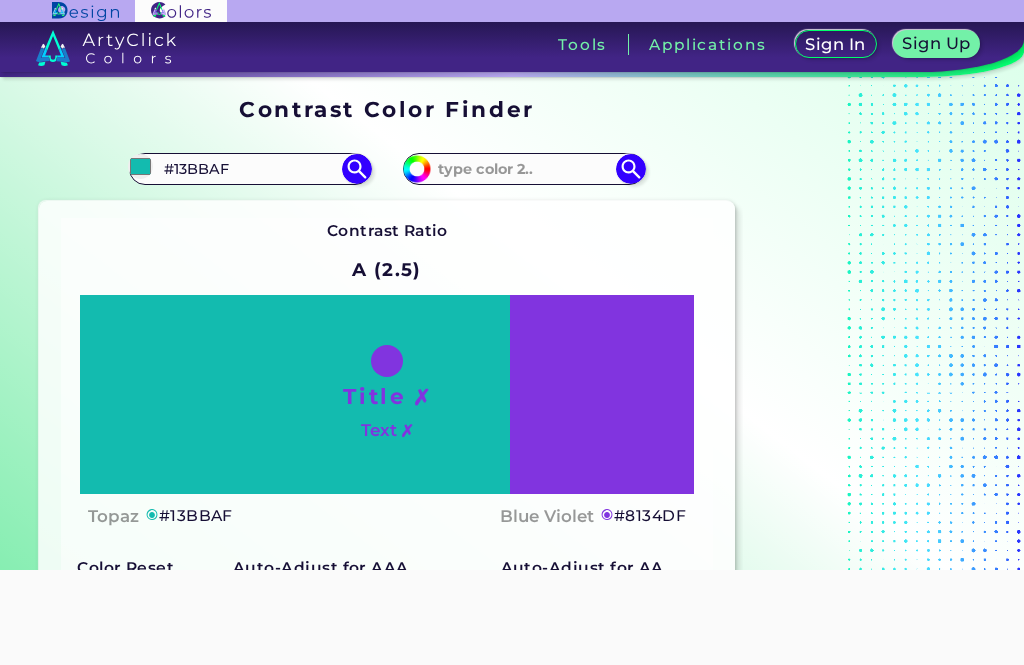 click at bounding box center (524, 168) 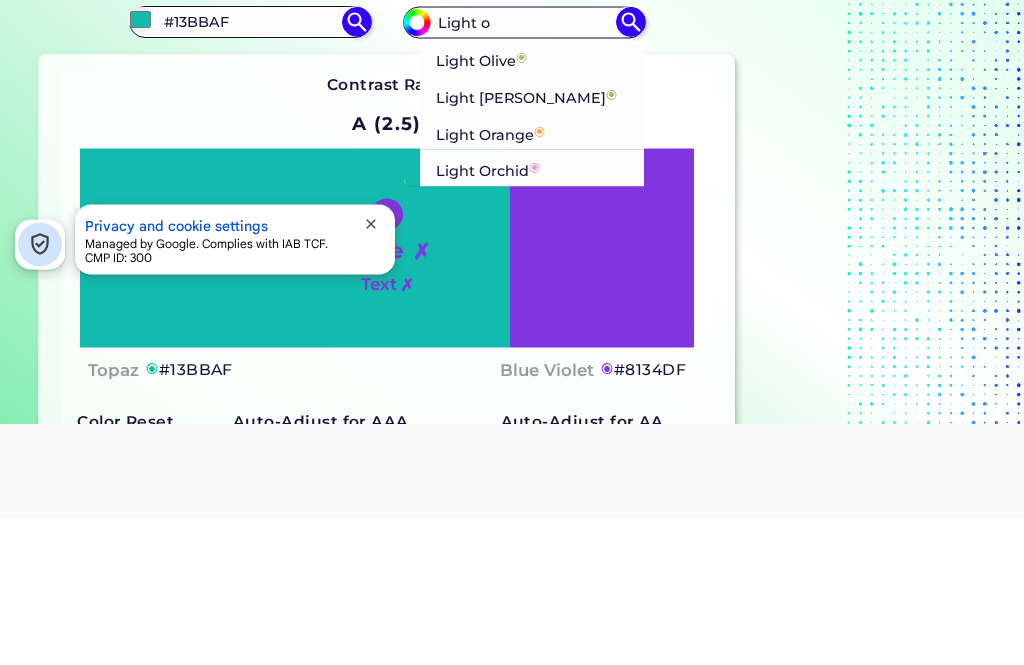 scroll, scrollTop: 0, scrollLeft: 0, axis: both 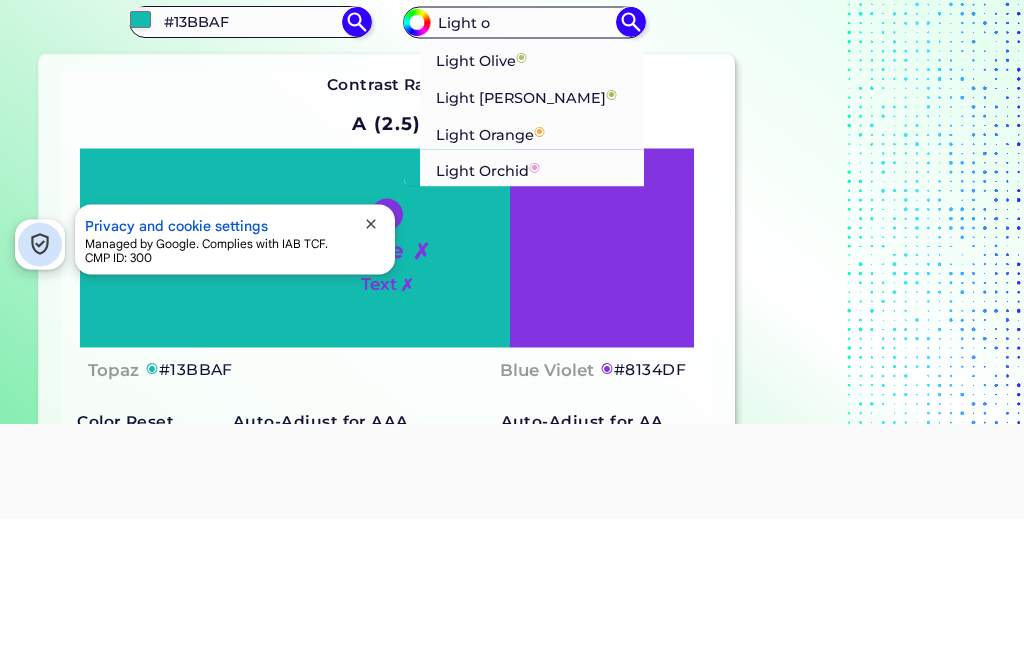 type on "Light o" 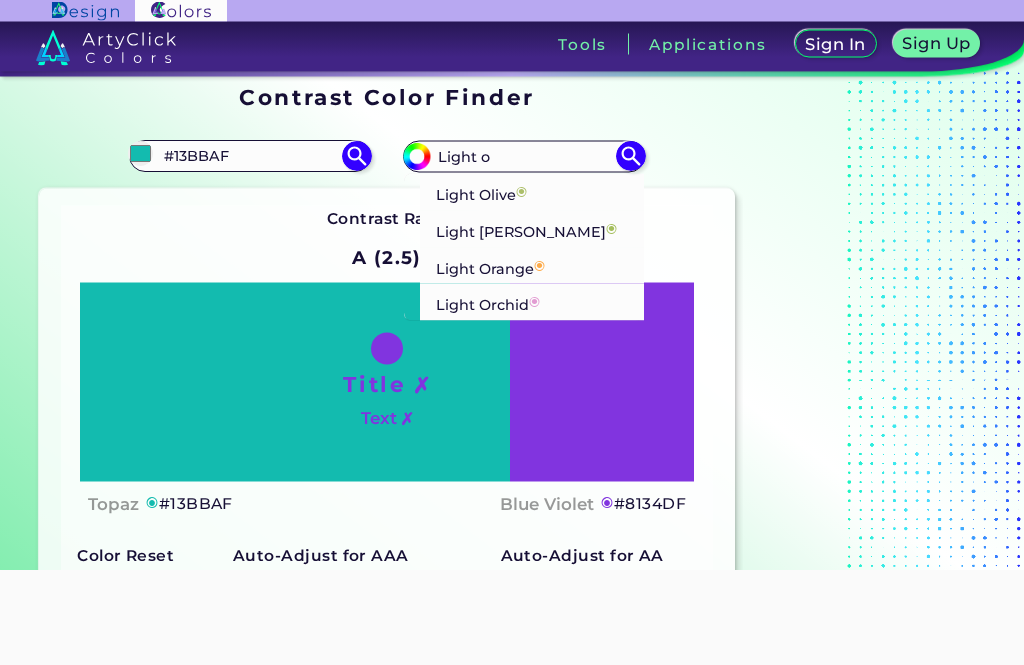 scroll, scrollTop: 13, scrollLeft: 0, axis: vertical 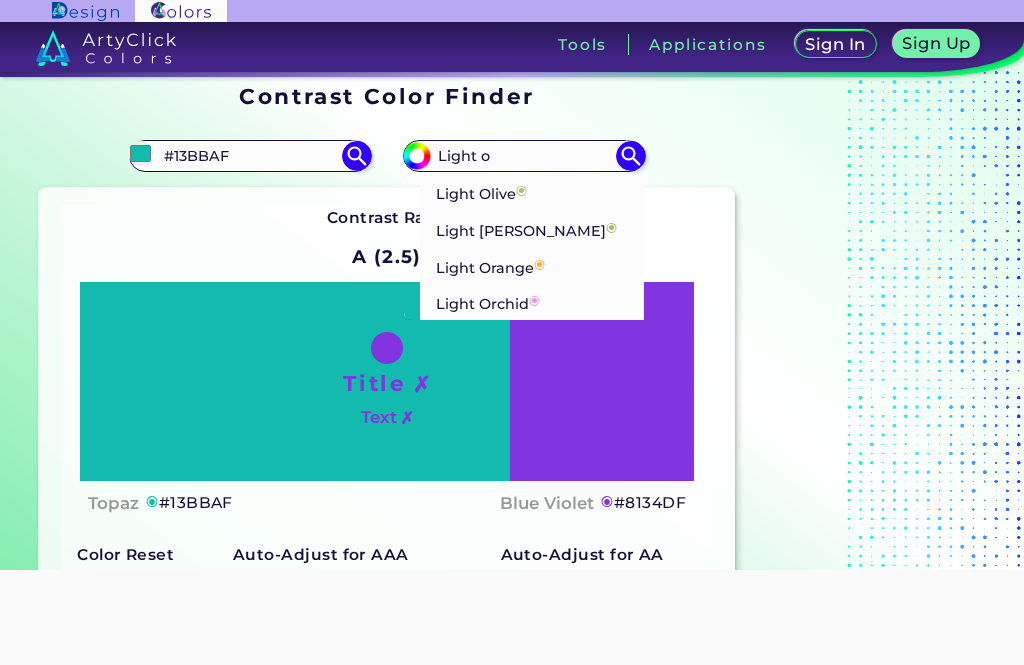 click on "◉" at bounding box center [539, 265] 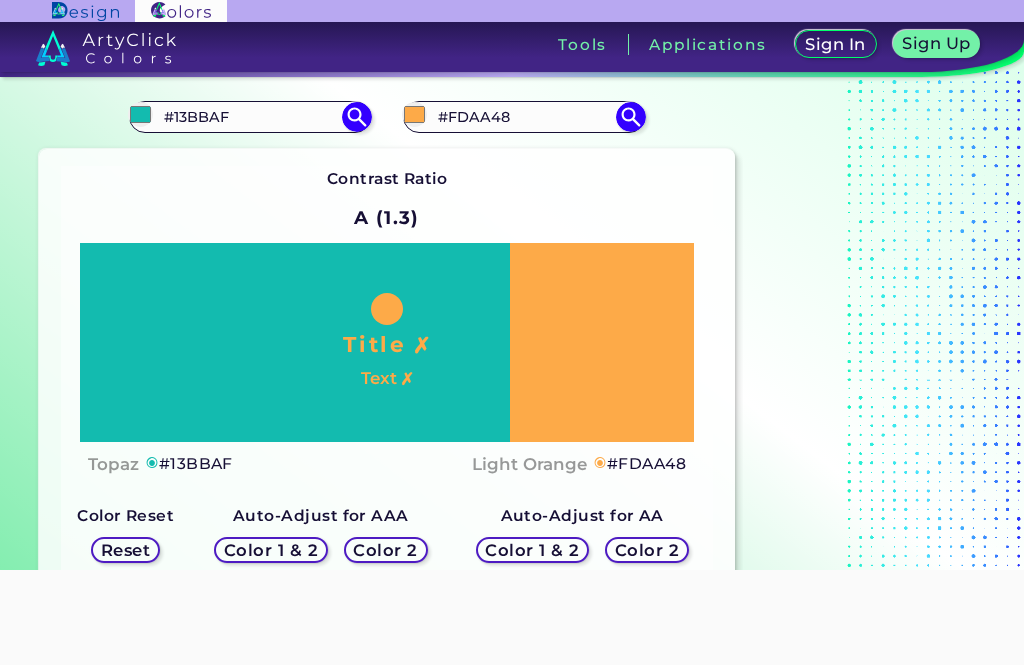 scroll, scrollTop: 42, scrollLeft: 0, axis: vertical 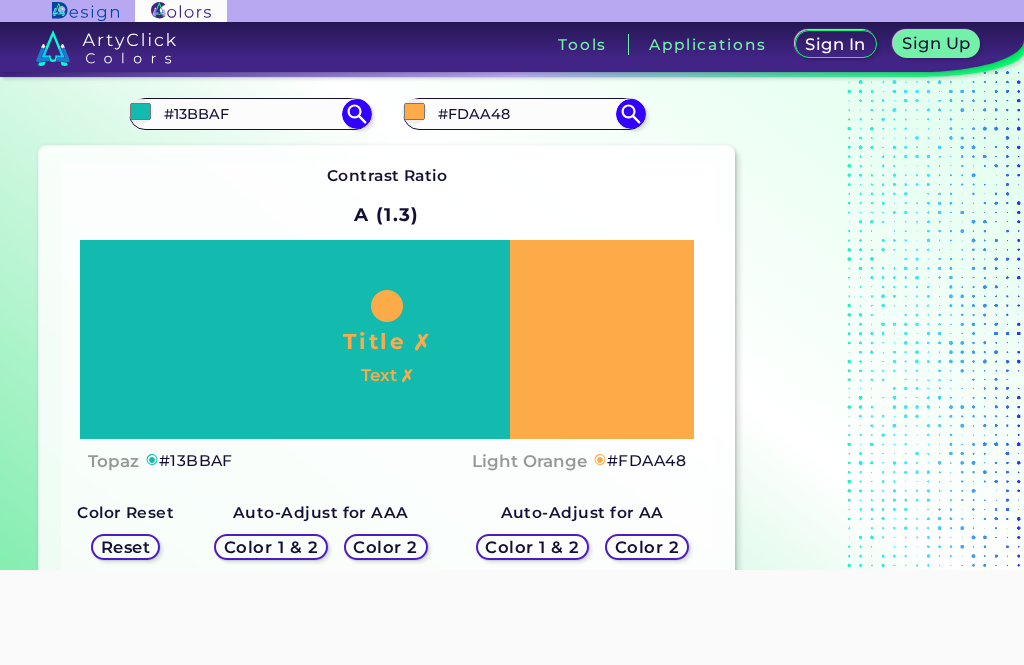 click on "#13BBAF" at bounding box center [250, 113] 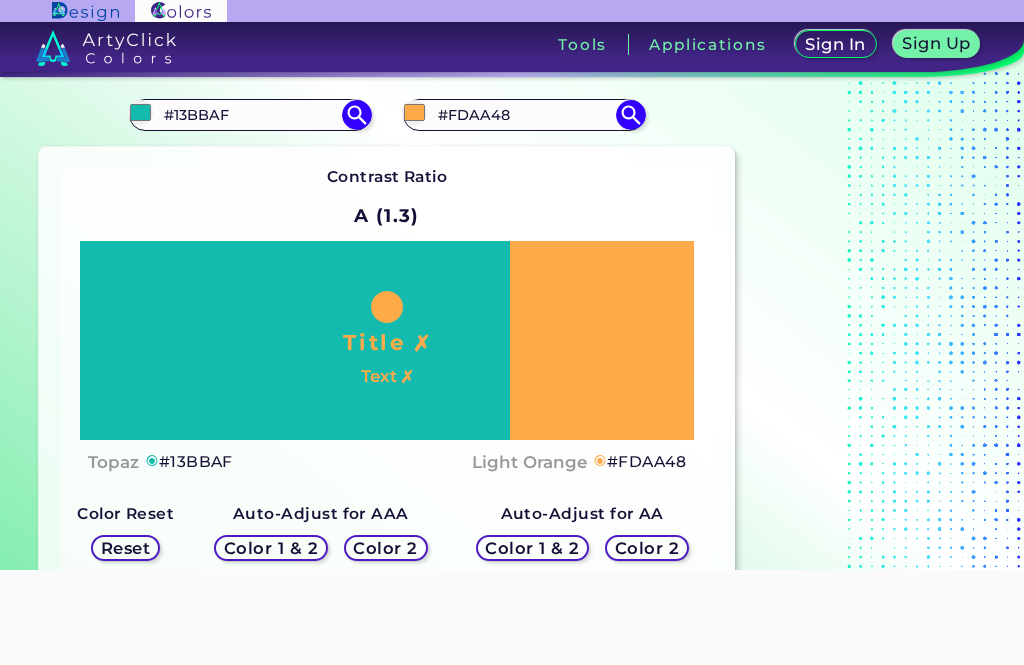 click on "#13BBAF" at bounding box center [250, 114] 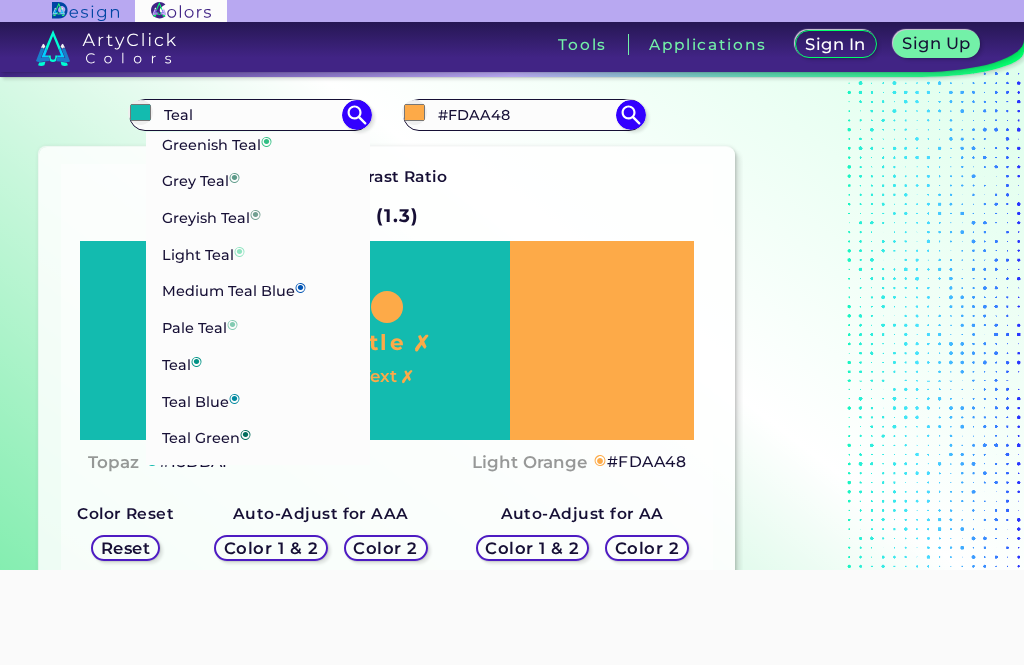 scroll, scrollTop: 190, scrollLeft: 0, axis: vertical 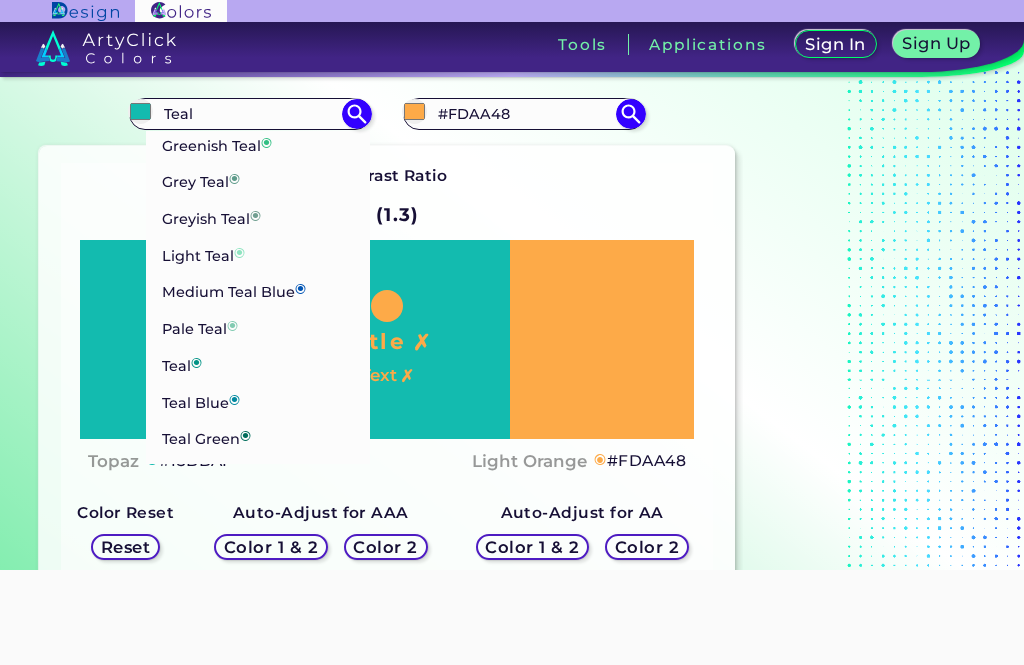 type on "Teal" 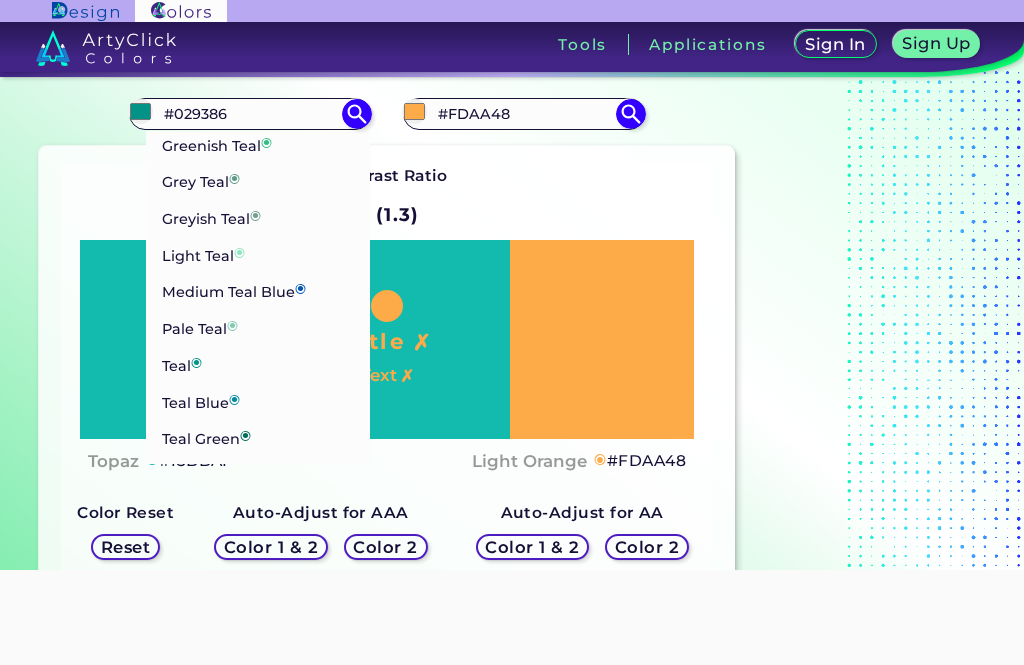 scroll, scrollTop: 0, scrollLeft: 0, axis: both 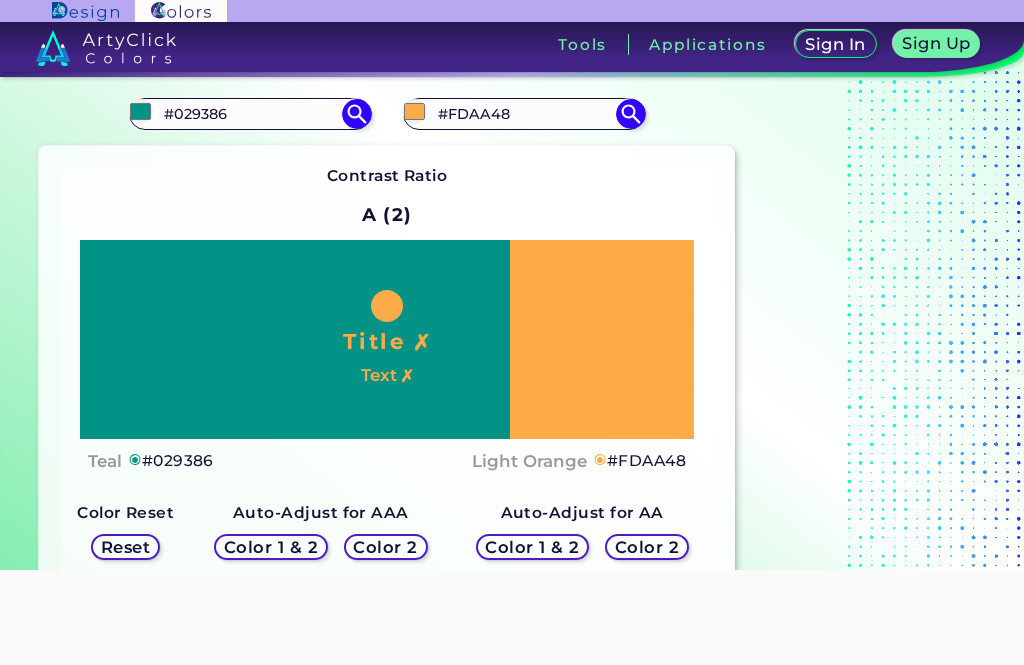 click on "#FDAA48" at bounding box center (524, 113) 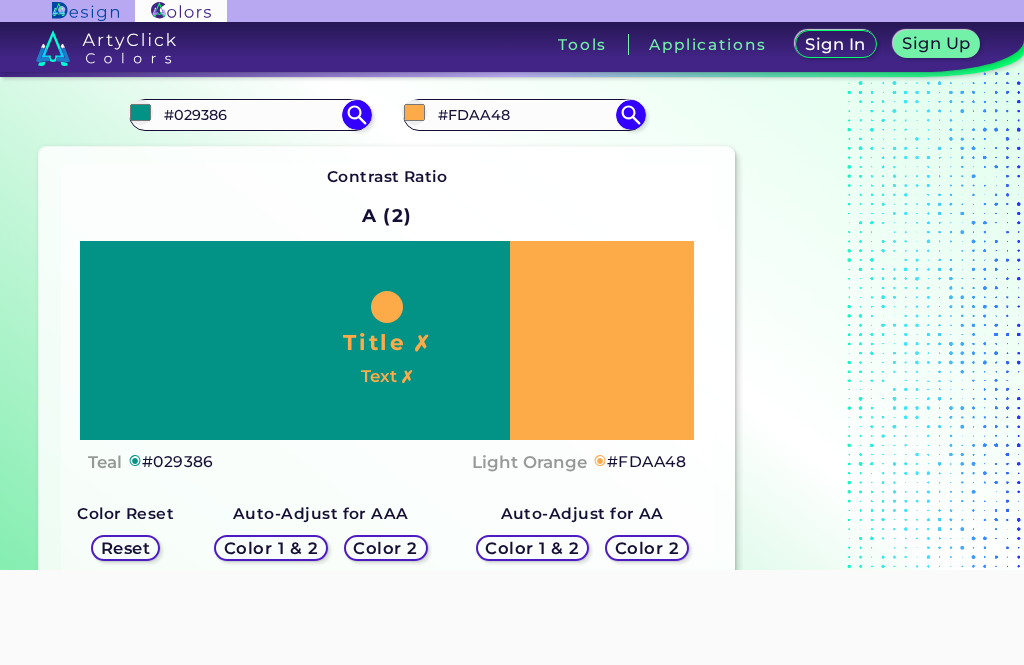 click on "#FDAA48" at bounding box center (524, 114) 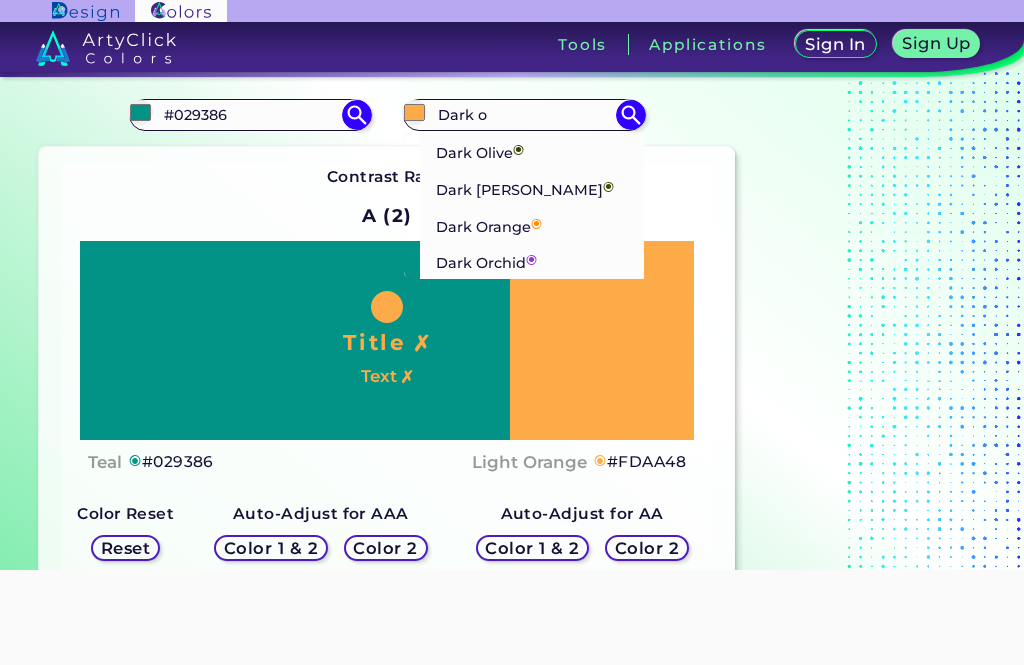 type on "Dark o" 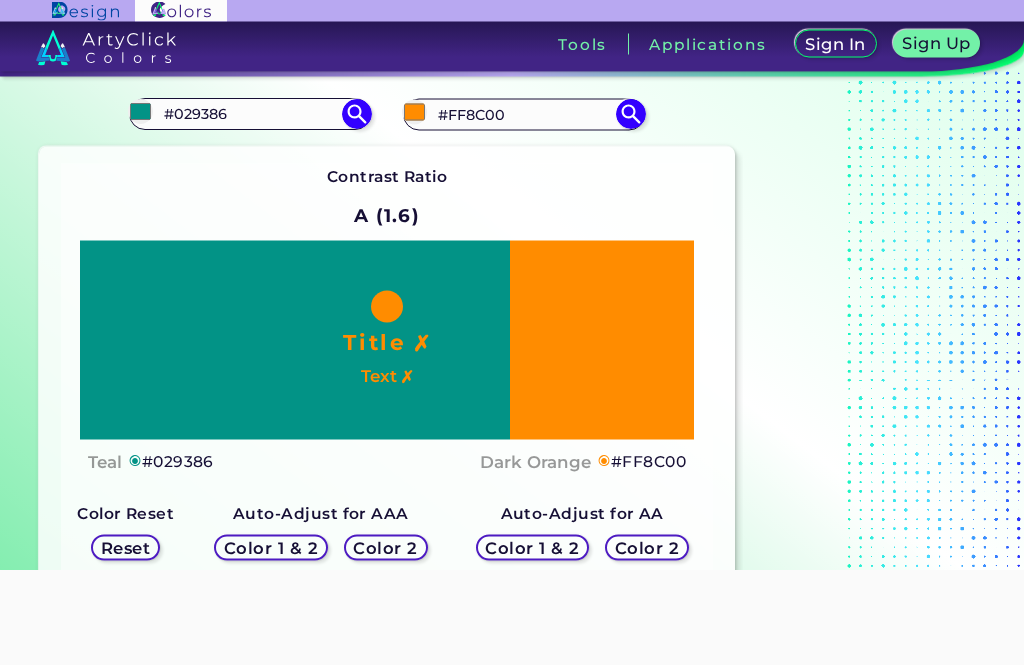 scroll, scrollTop: 13, scrollLeft: 0, axis: vertical 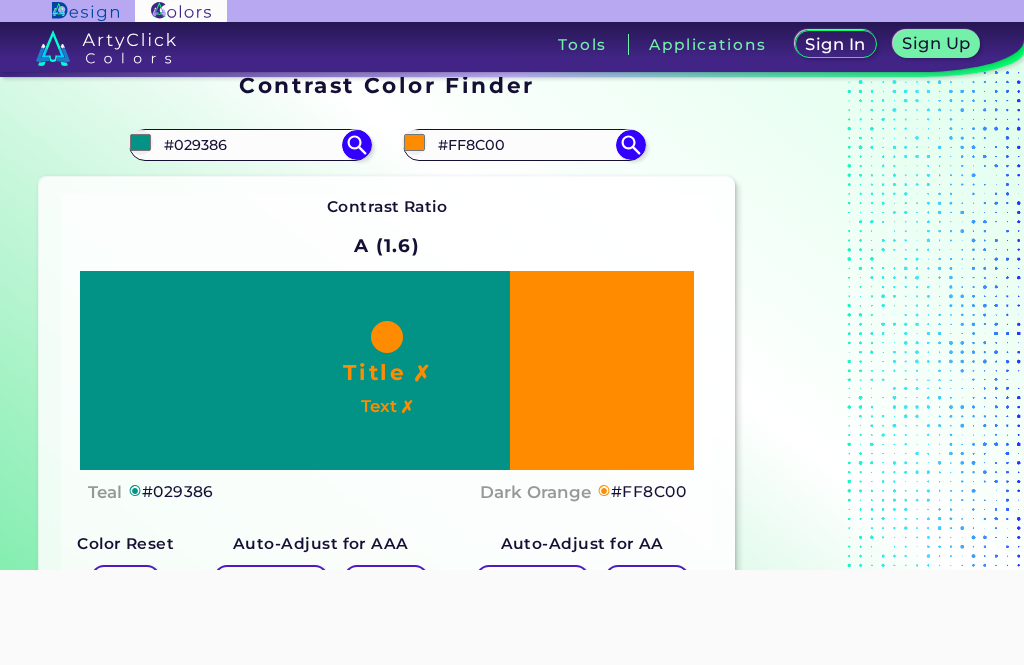 click on "#FF8C00" at bounding box center (524, 144) 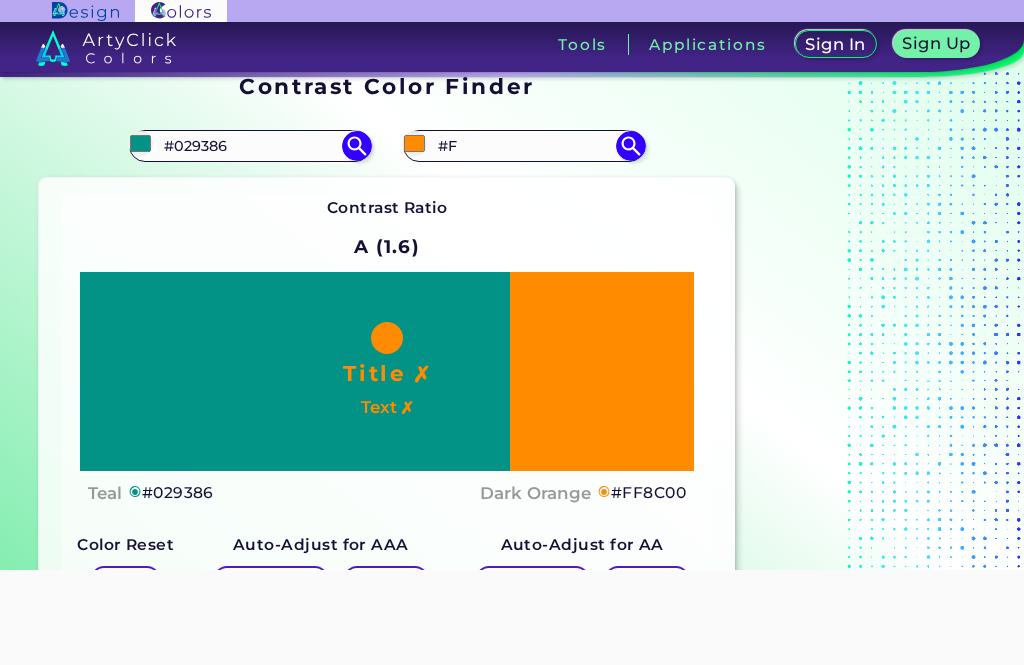 type on "#" 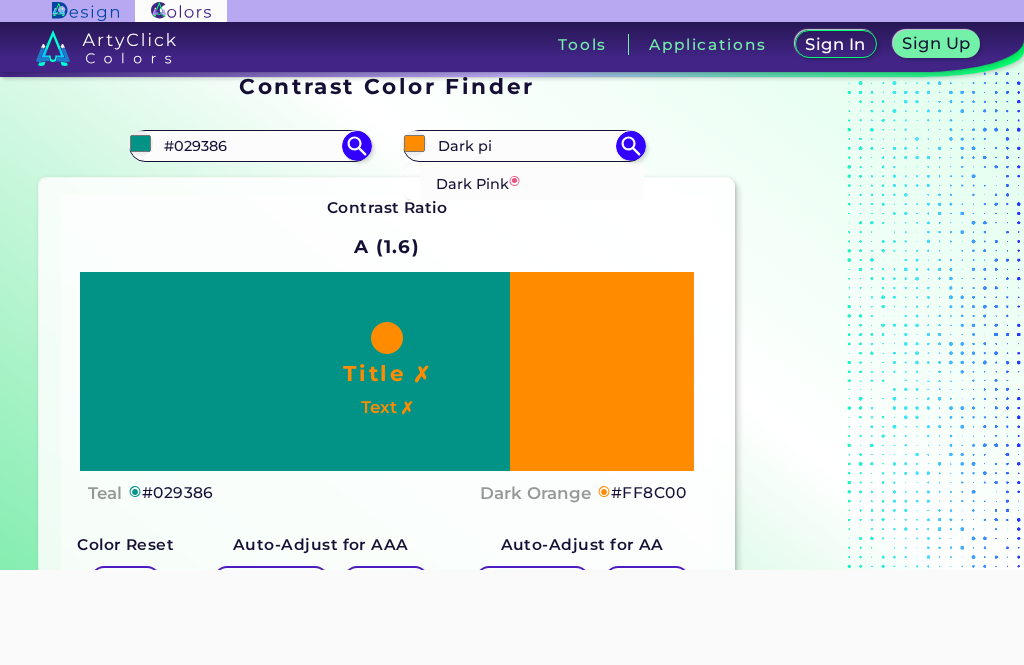 type on "Dark pi" 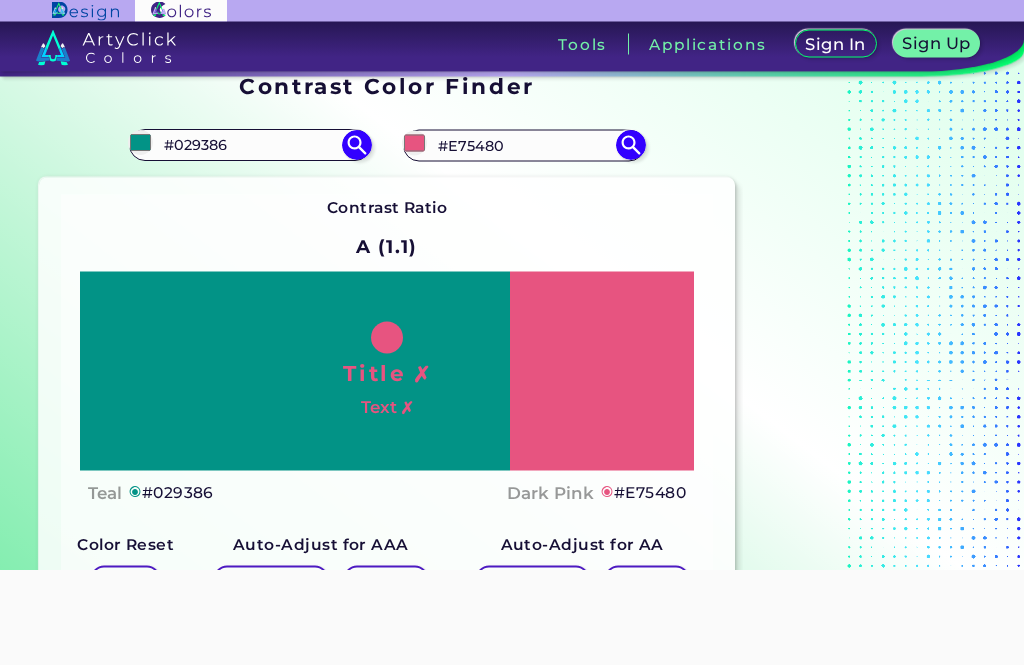 click on "#E75480" at bounding box center [524, 145] 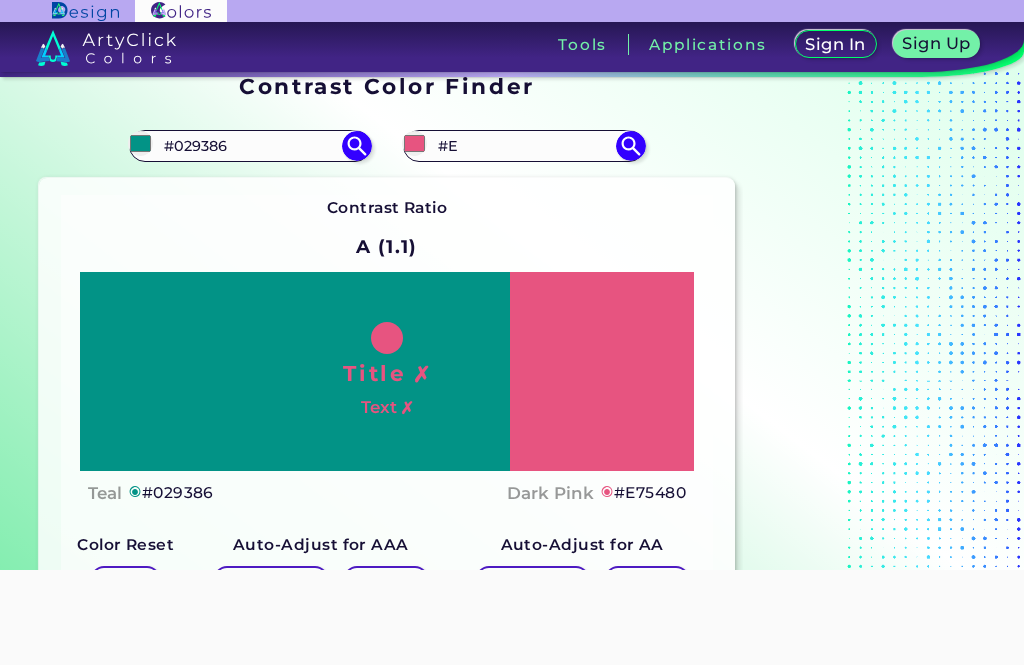 type on "#" 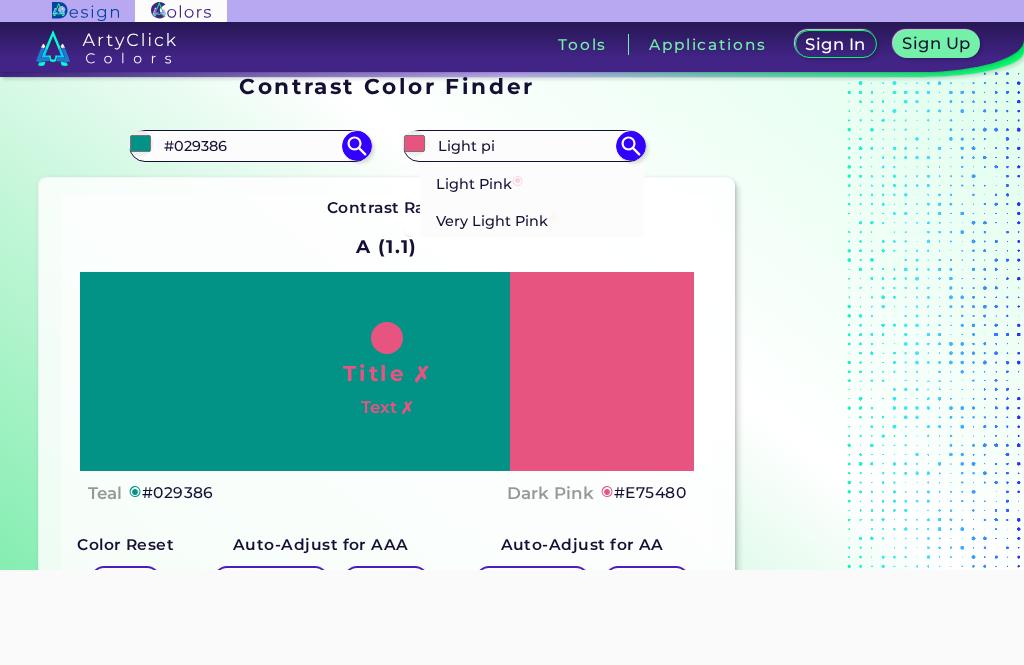 type on "Light pi" 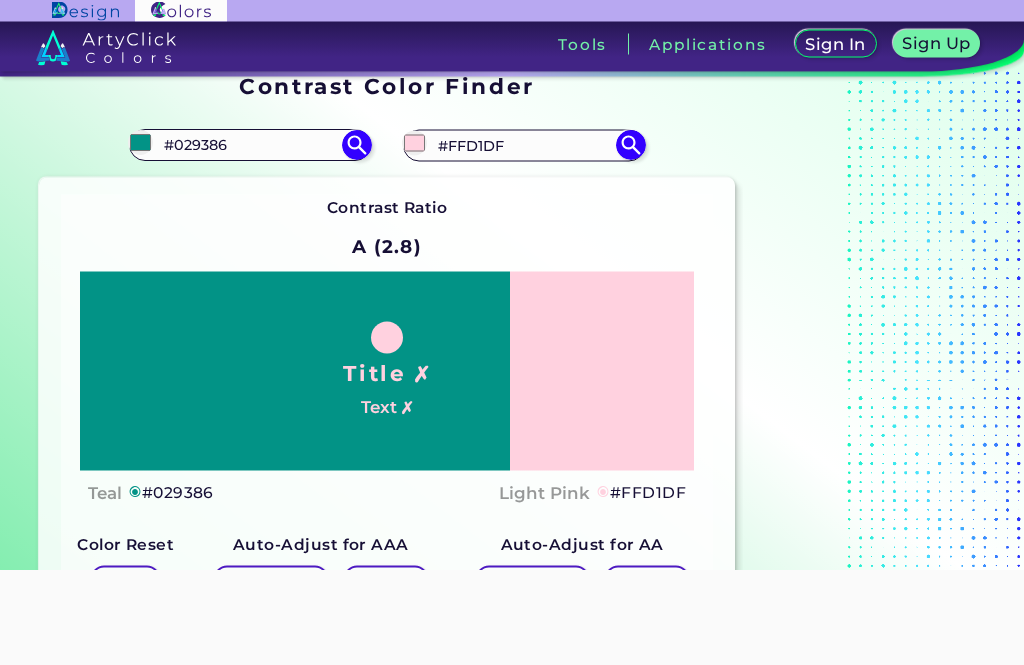 scroll, scrollTop: 12, scrollLeft: 0, axis: vertical 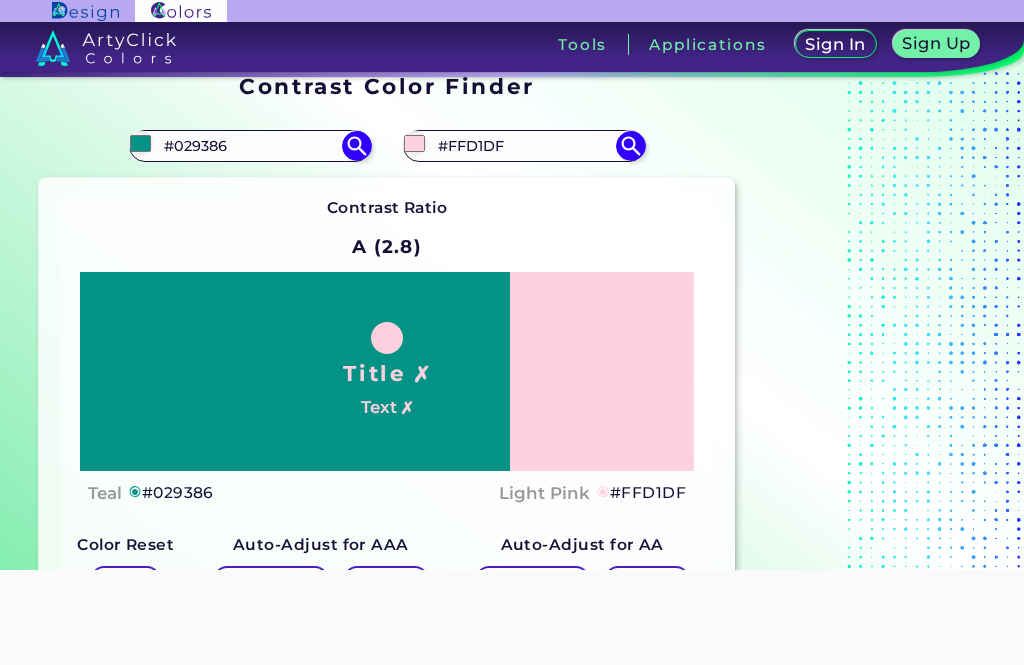 click on "#029386" at bounding box center (250, 145) 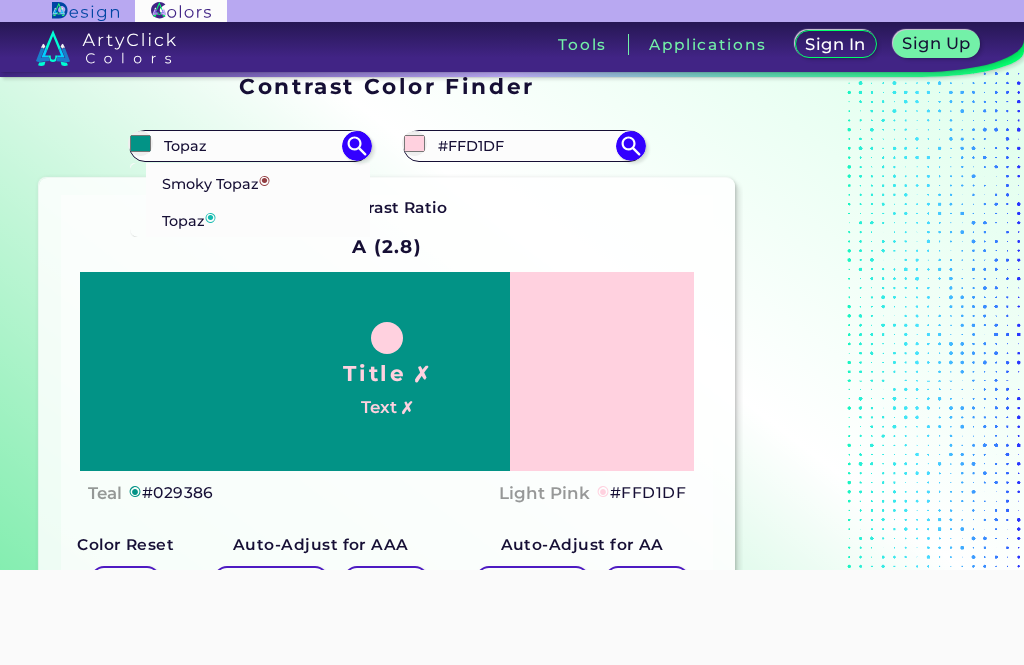 type on "Topaz" 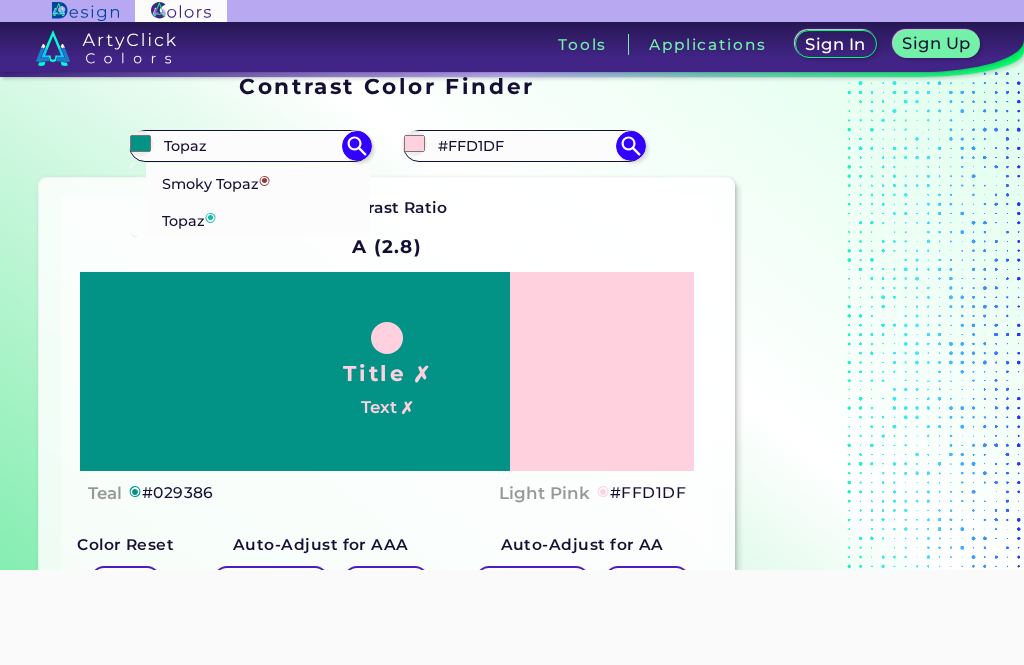 click on "Topaz   ◉" at bounding box center [258, 218] 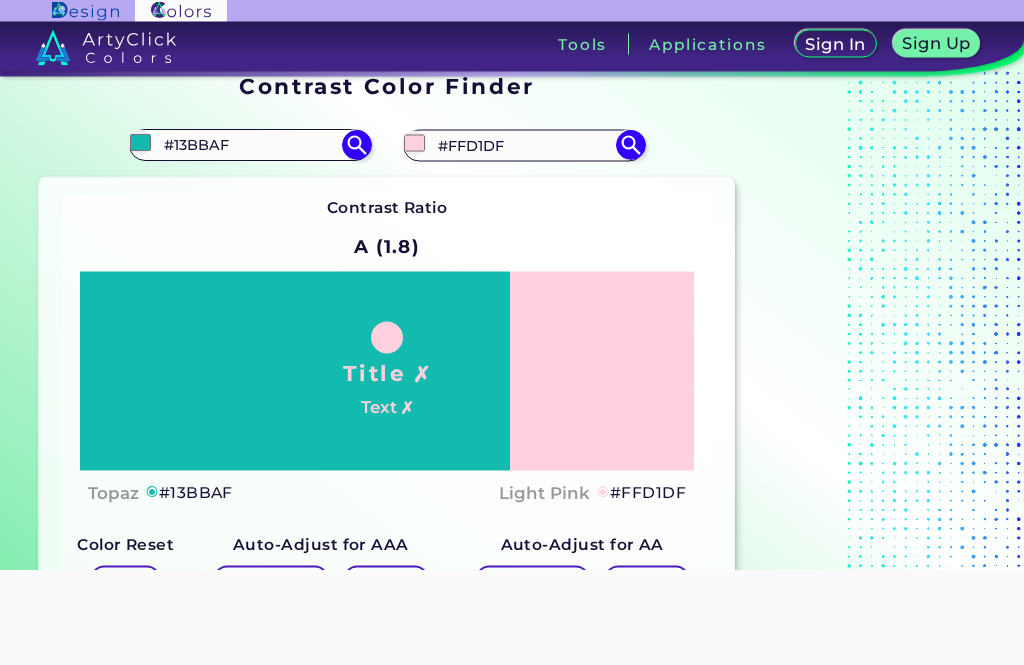 click on "#FFD1DF" at bounding box center (524, 145) 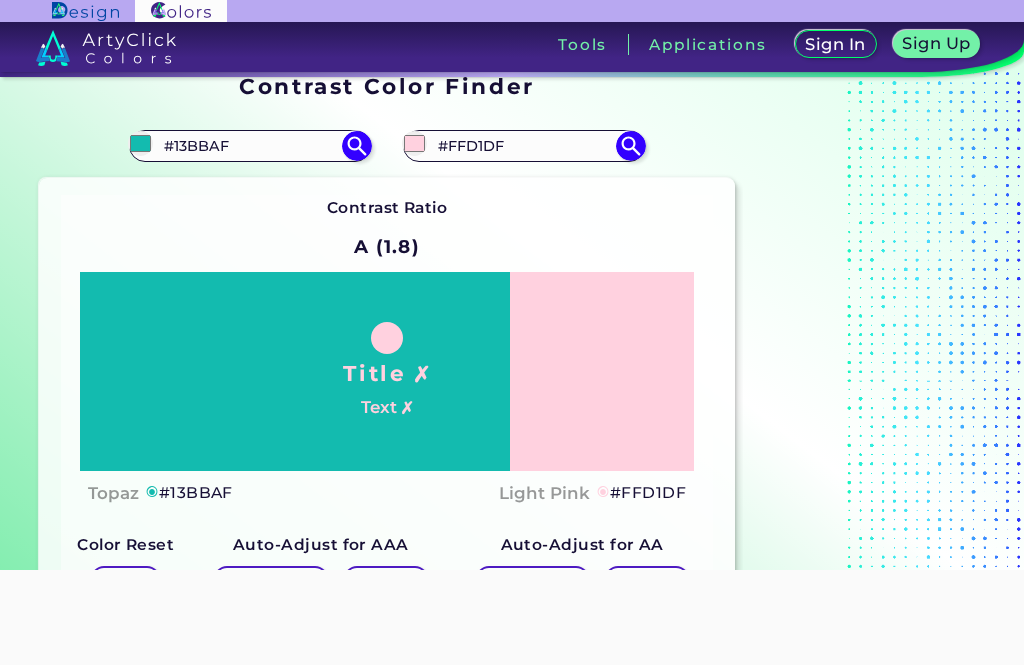 click on "#FFD1DF" at bounding box center [524, 145] 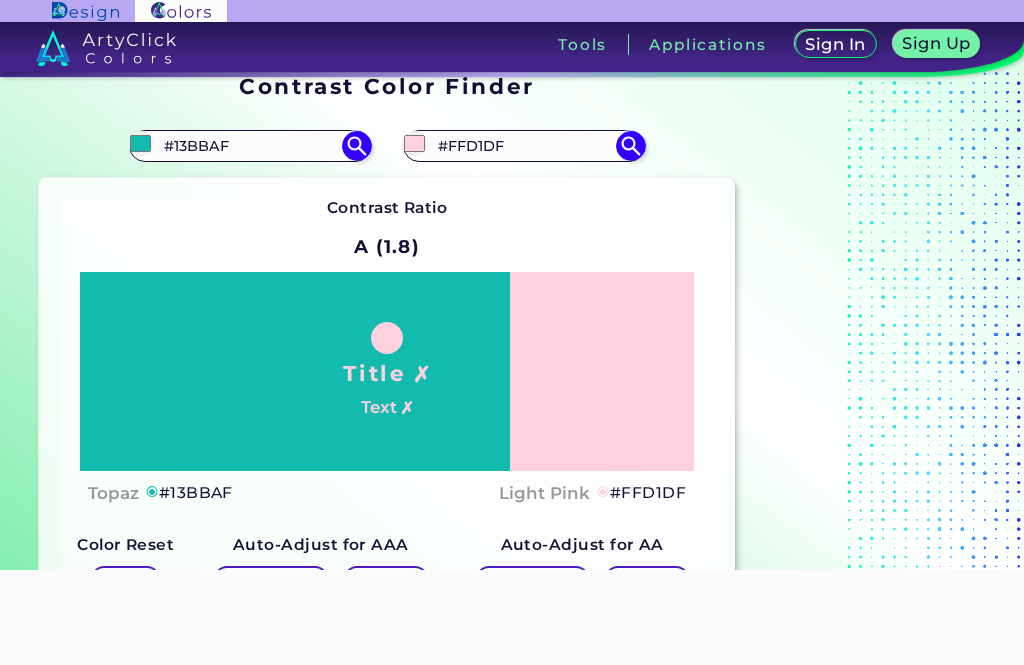 click on "#FFD1DF" at bounding box center (524, 145) 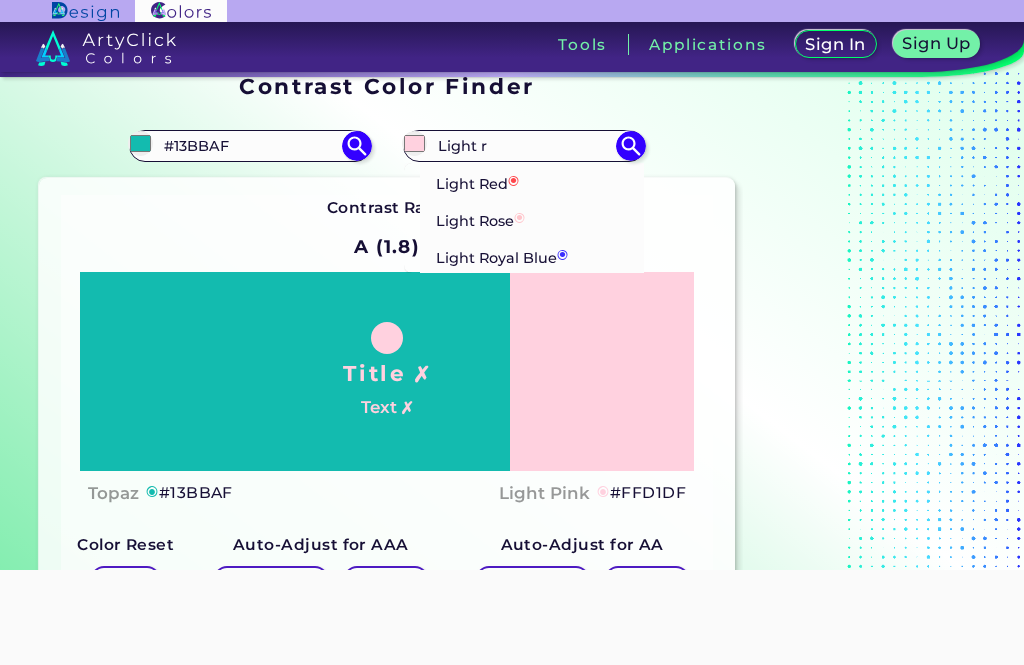 type on "Light r" 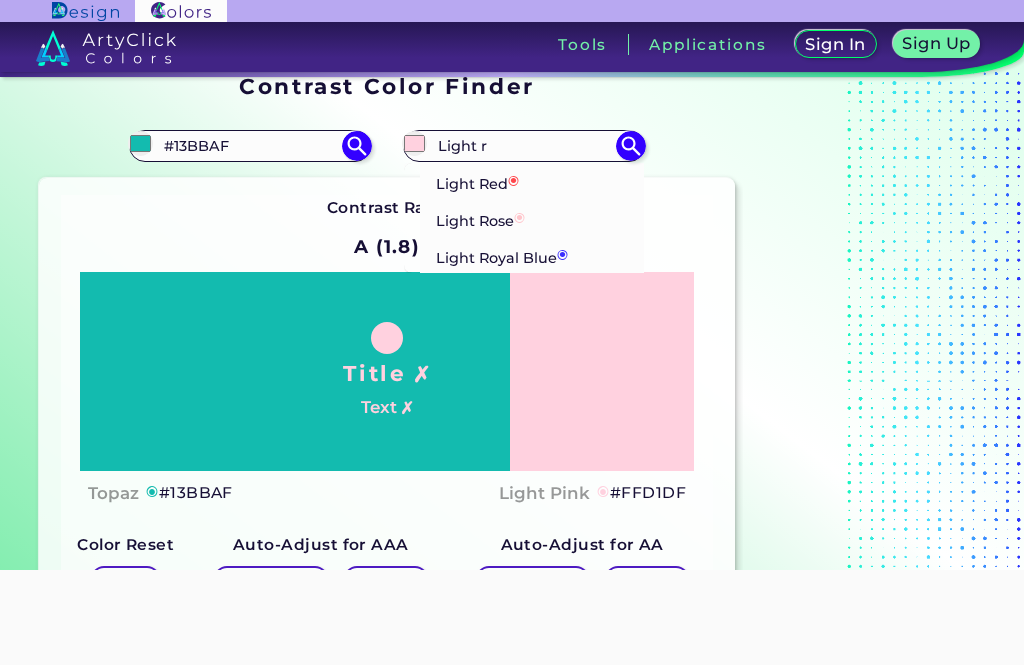 click on "Light Red   ◉" at bounding box center [532, 181] 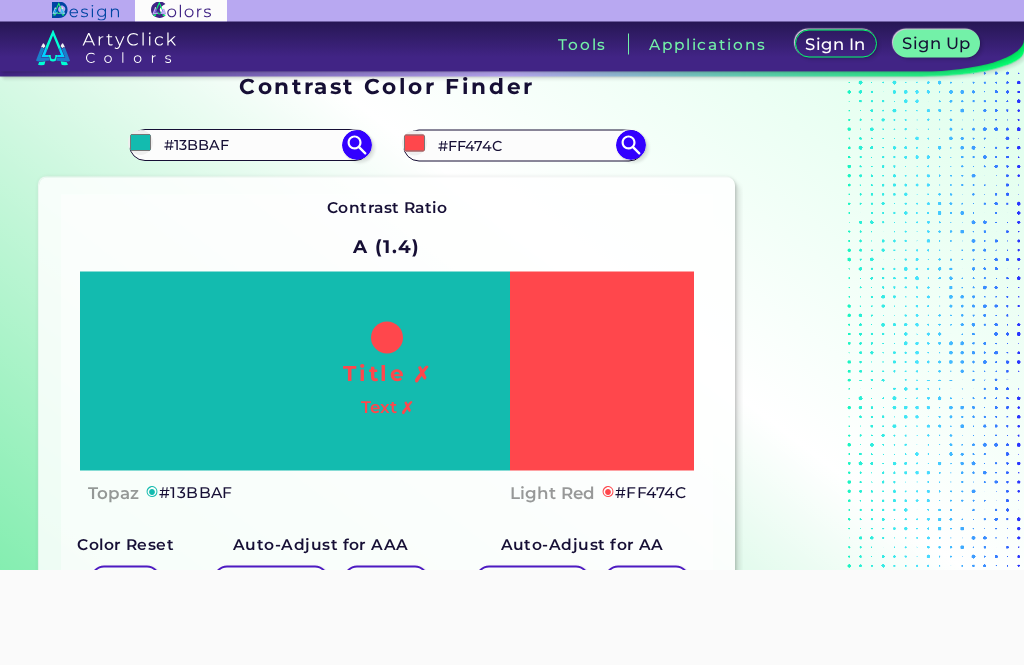 scroll, scrollTop: 12, scrollLeft: 0, axis: vertical 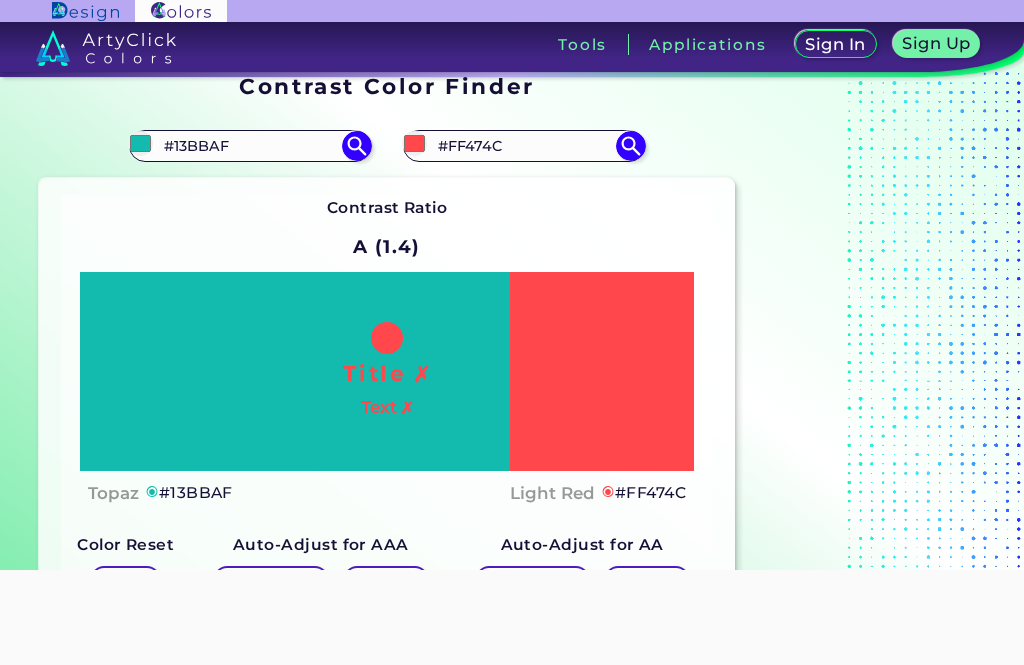 click on "#FF474C" at bounding box center (524, 145) 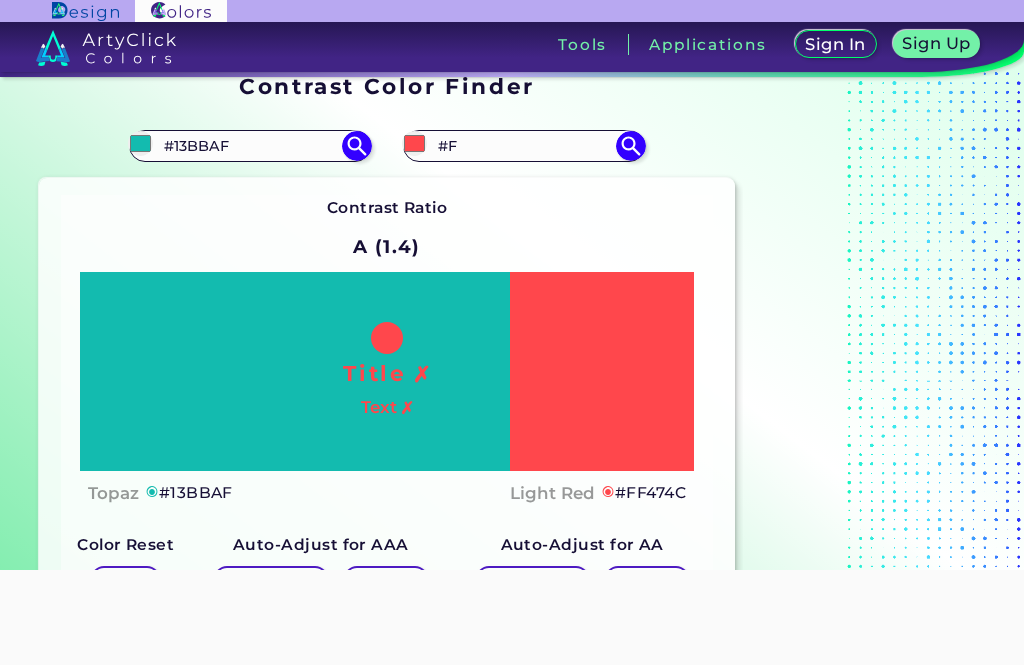 type on "#" 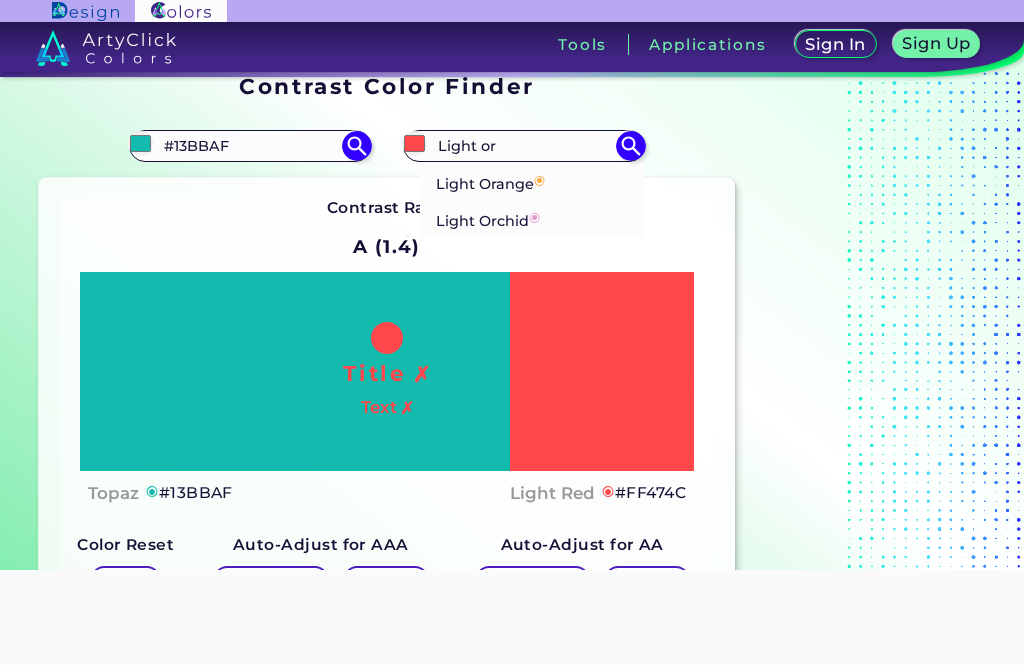 type on "Light or" 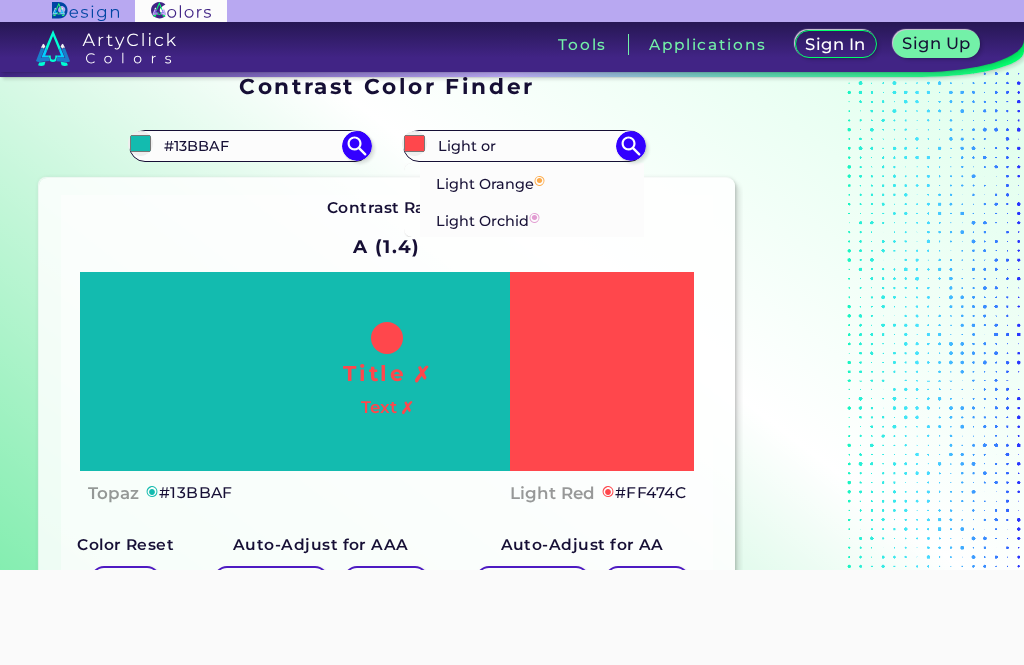click on "Light Orange   ◉" at bounding box center (532, 181) 